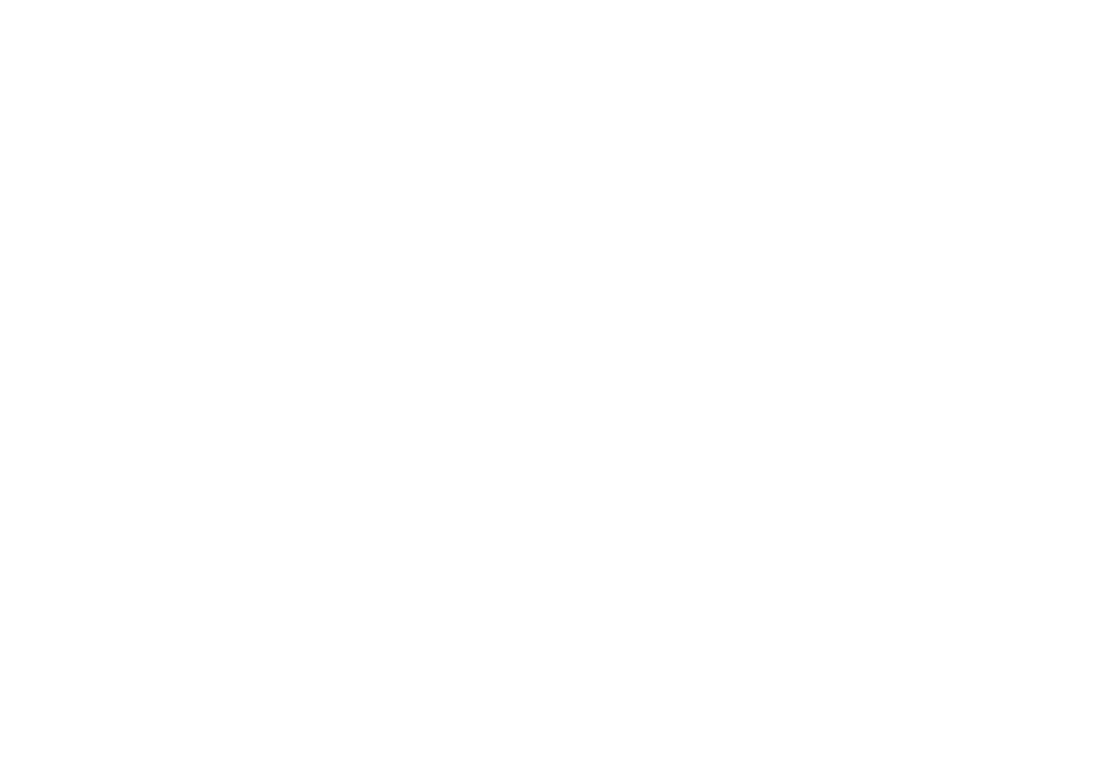 scroll, scrollTop: 0, scrollLeft: 0, axis: both 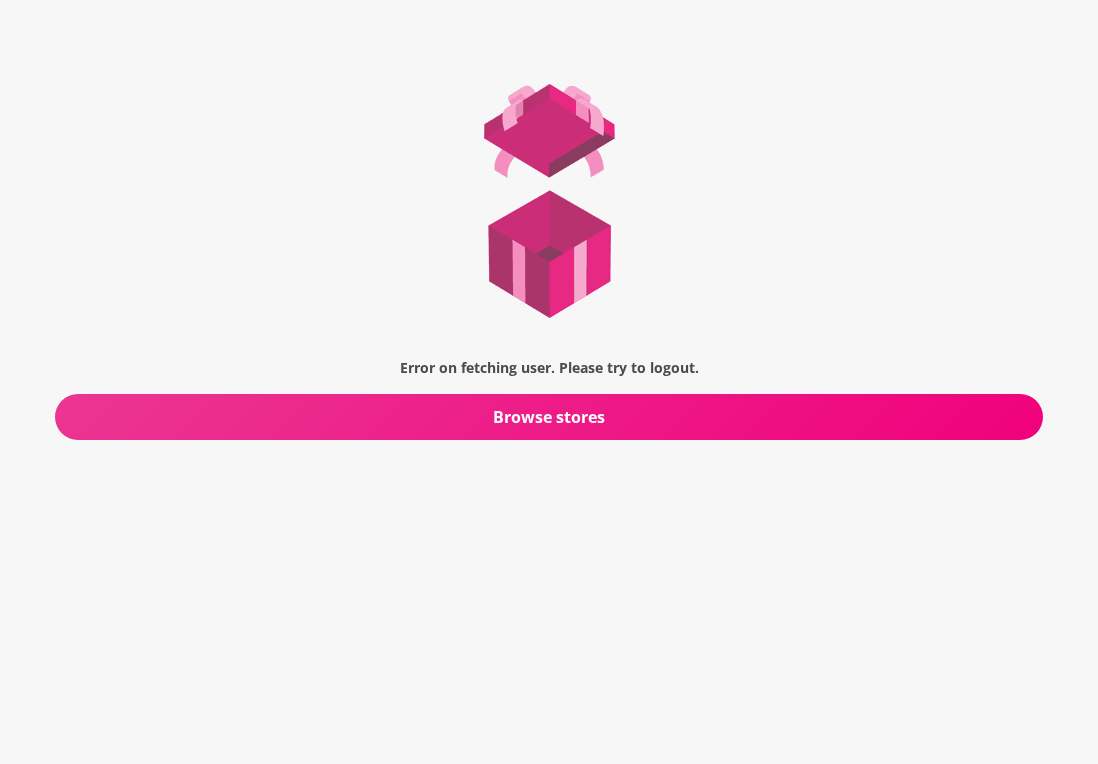 click on "Browse stores" at bounding box center [549, 417] 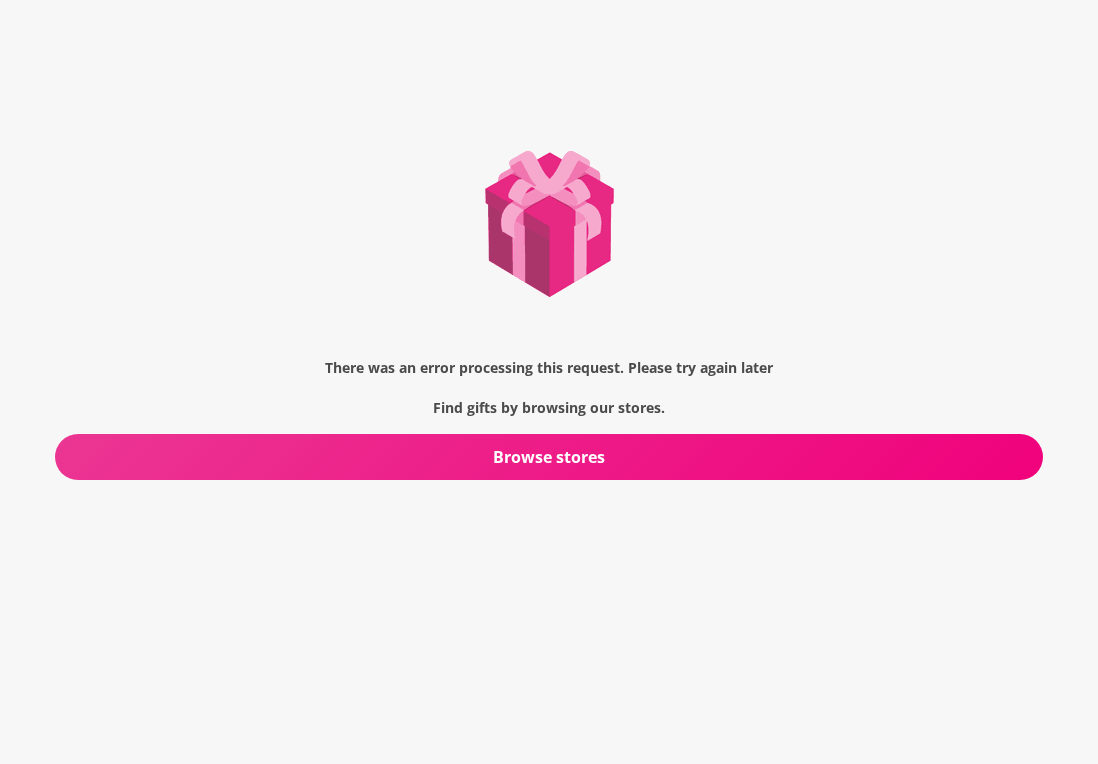 click on "There was an error processing this request. Please try again later   Find gifts by browsing our stores. Browse stores" at bounding box center [549, 268] 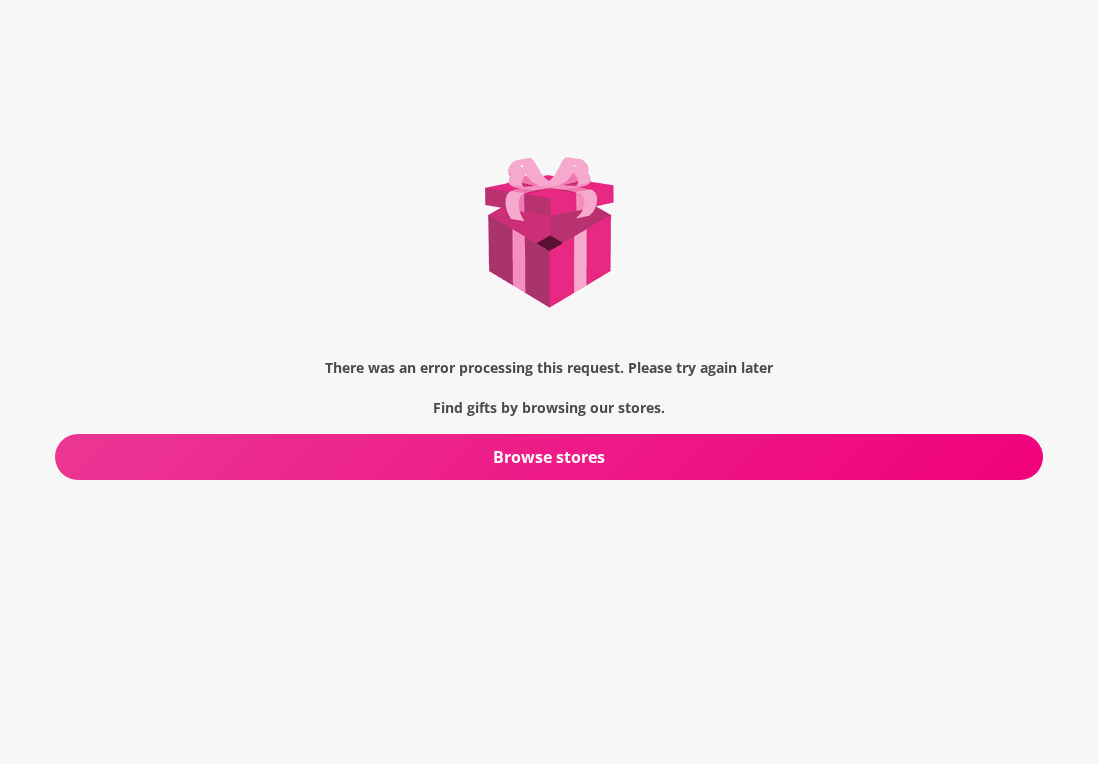click on "There was an error processing this request. Please try again later   Find gifts by browsing our stores. Browse stores" at bounding box center [549, 268] 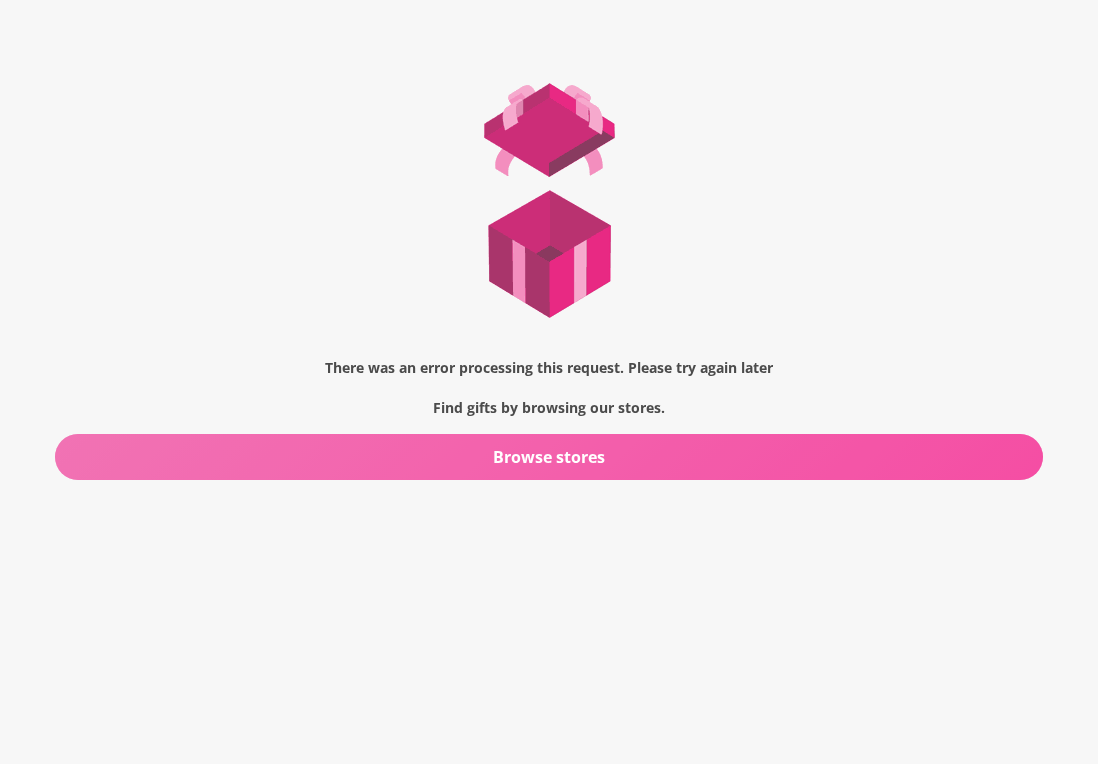 click on "Browse stores" at bounding box center (549, 457) 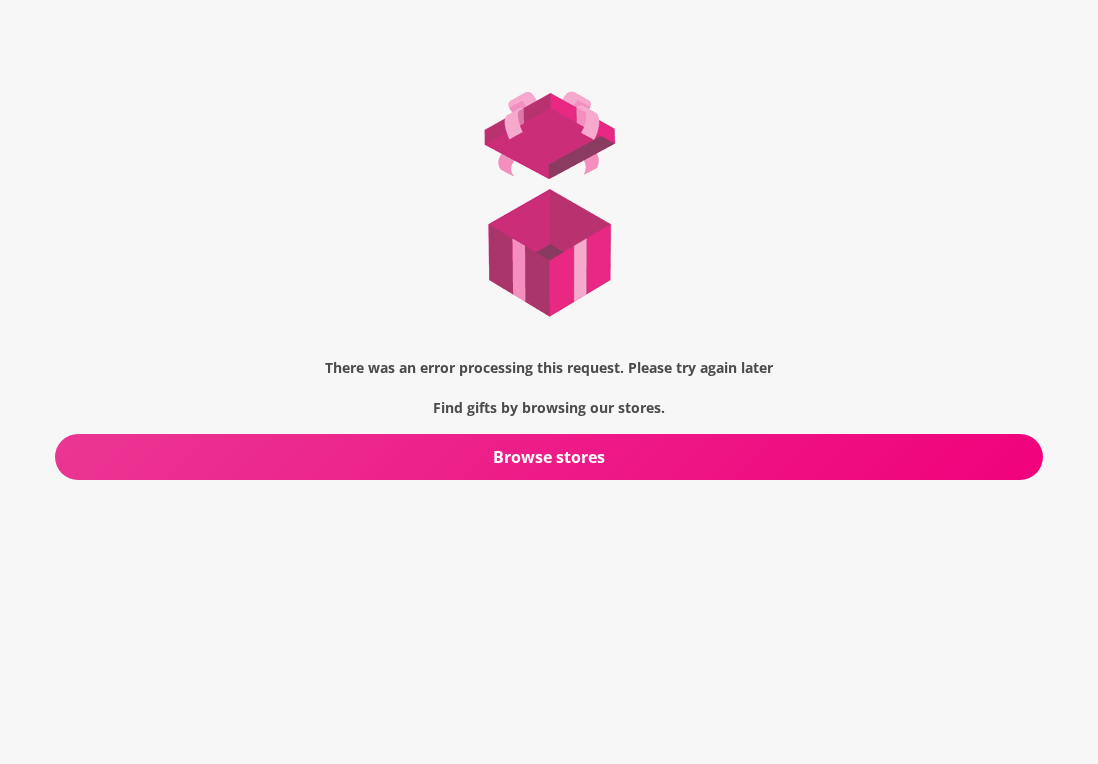 click on "Browse stores" at bounding box center [549, 457] 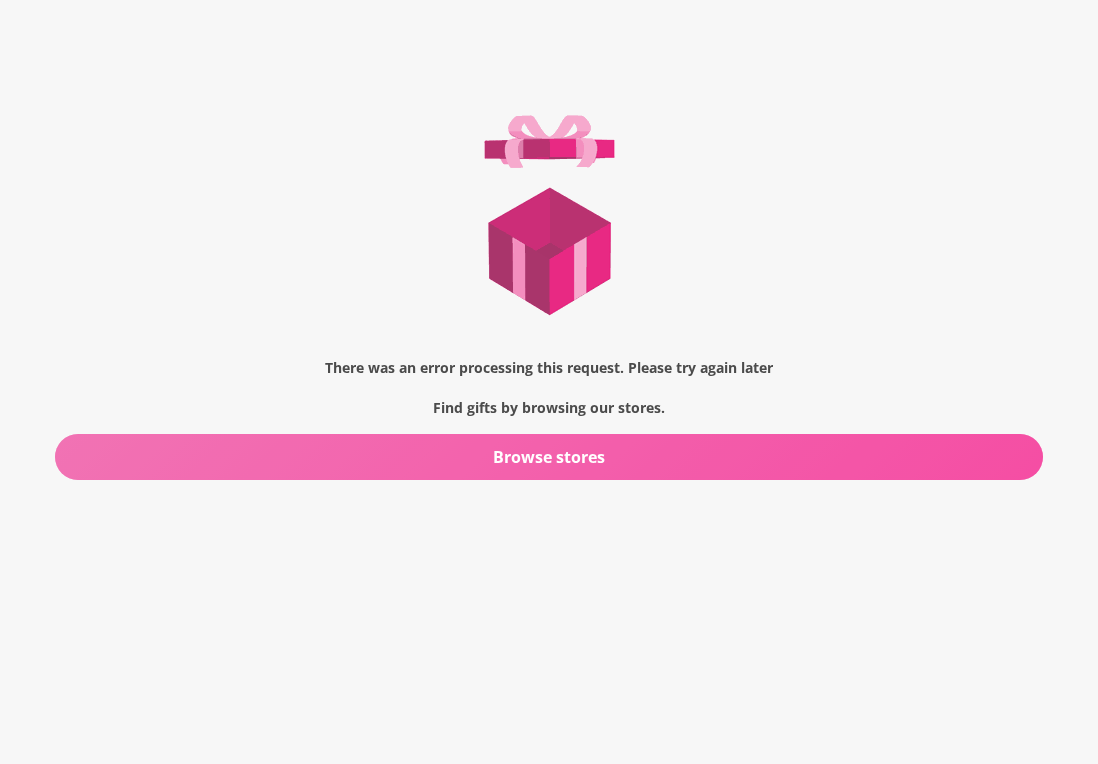 click on "Browse stores" at bounding box center [549, 457] 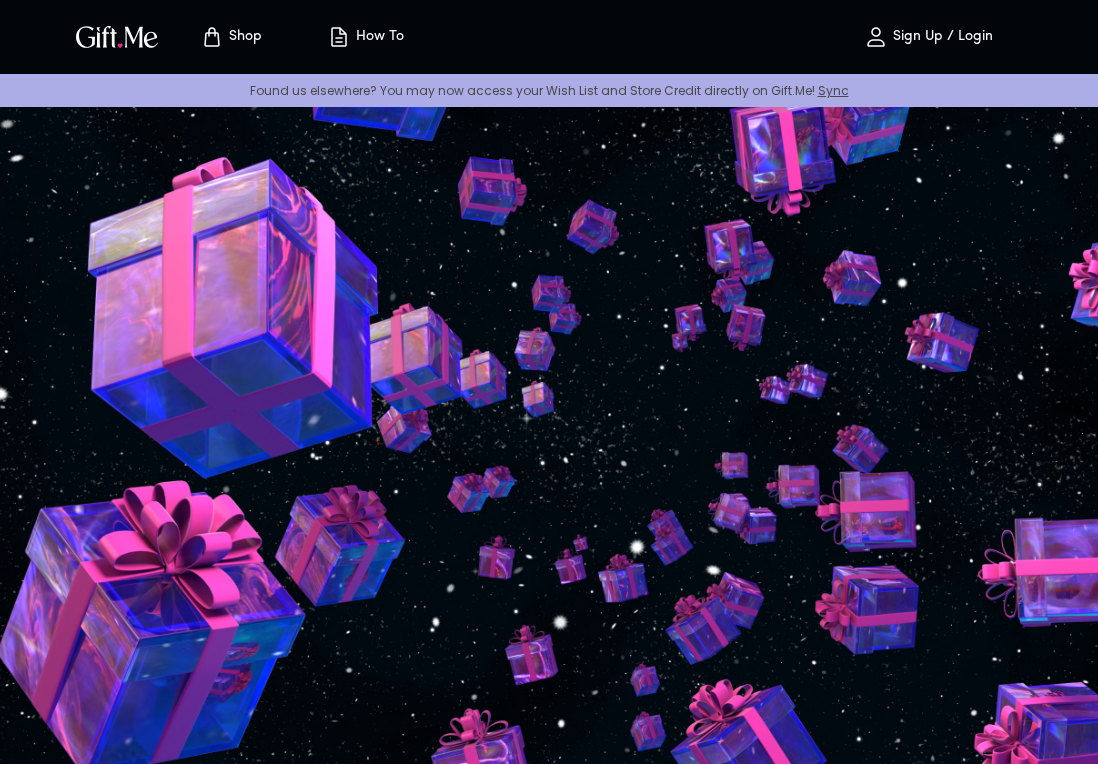 scroll, scrollTop: 0, scrollLeft: 0, axis: both 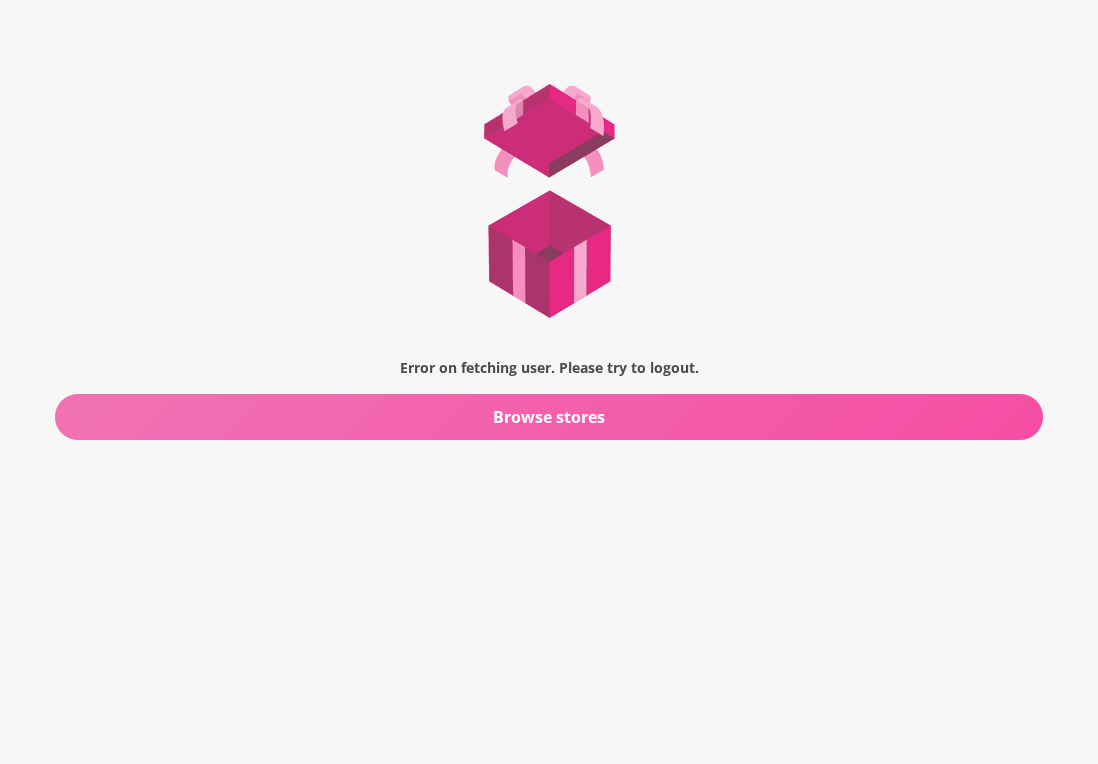 click on "Browse stores" at bounding box center [549, 417] 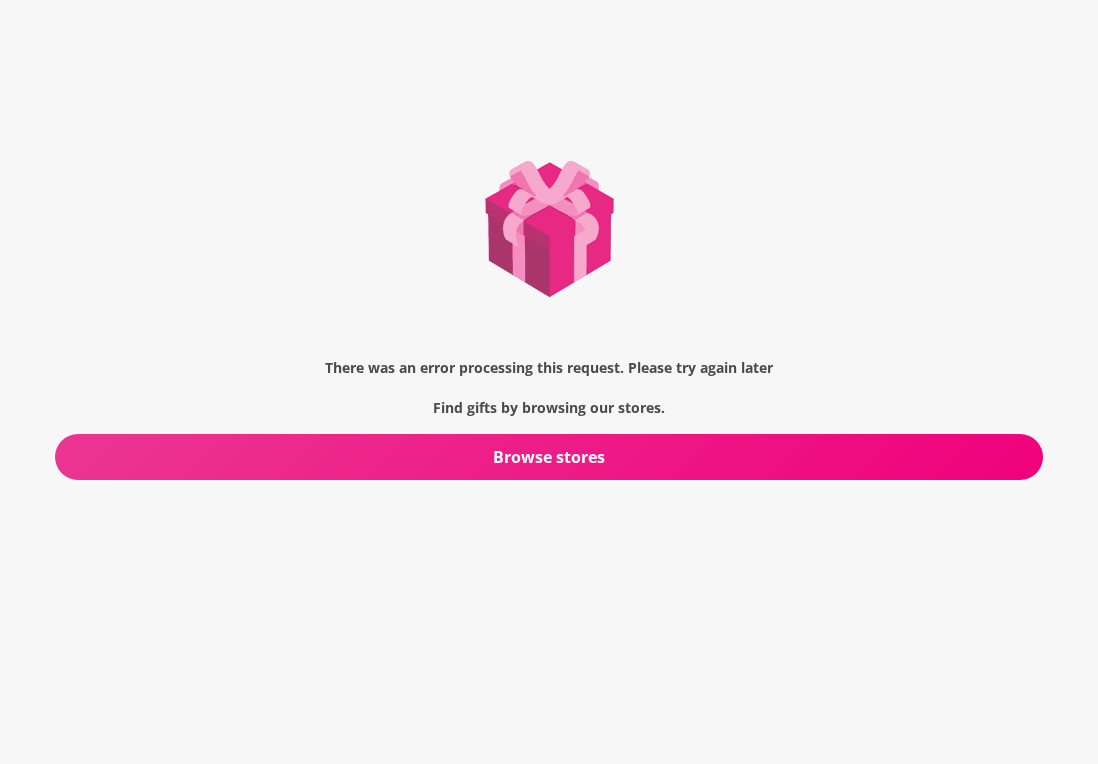 click on "There was an error processing this request. Please try again later   Find gifts by browsing our stores. Browse stores" at bounding box center [549, 268] 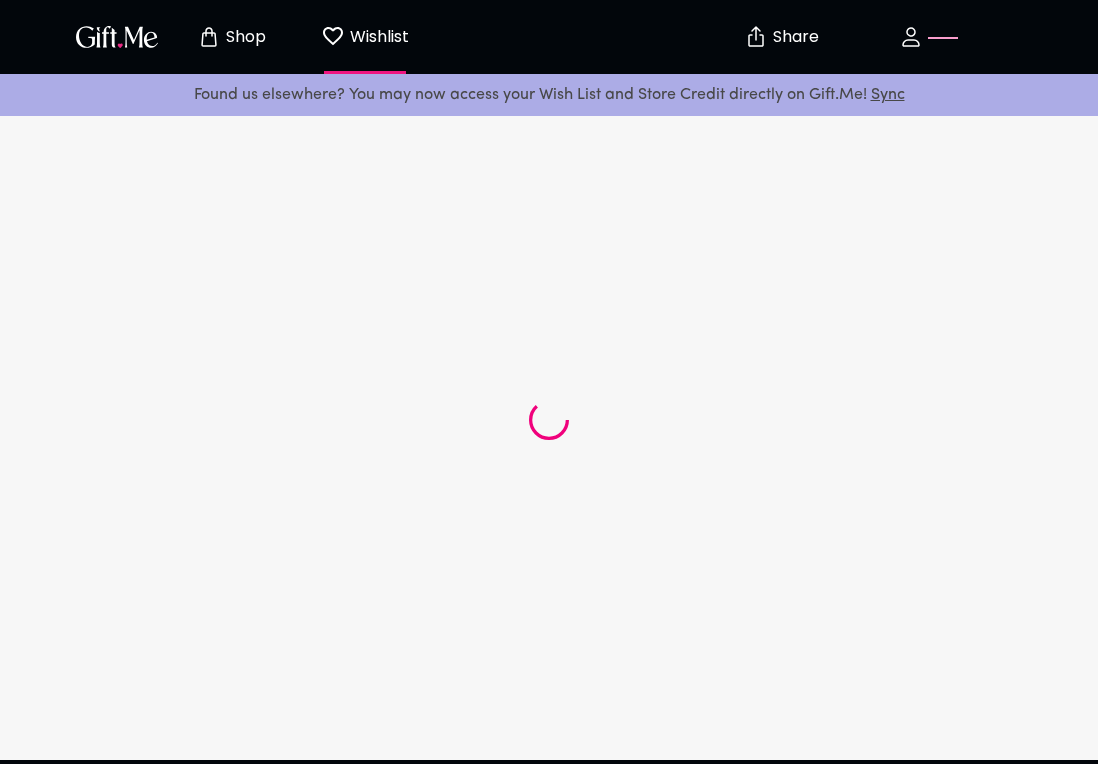 scroll, scrollTop: 0, scrollLeft: 0, axis: both 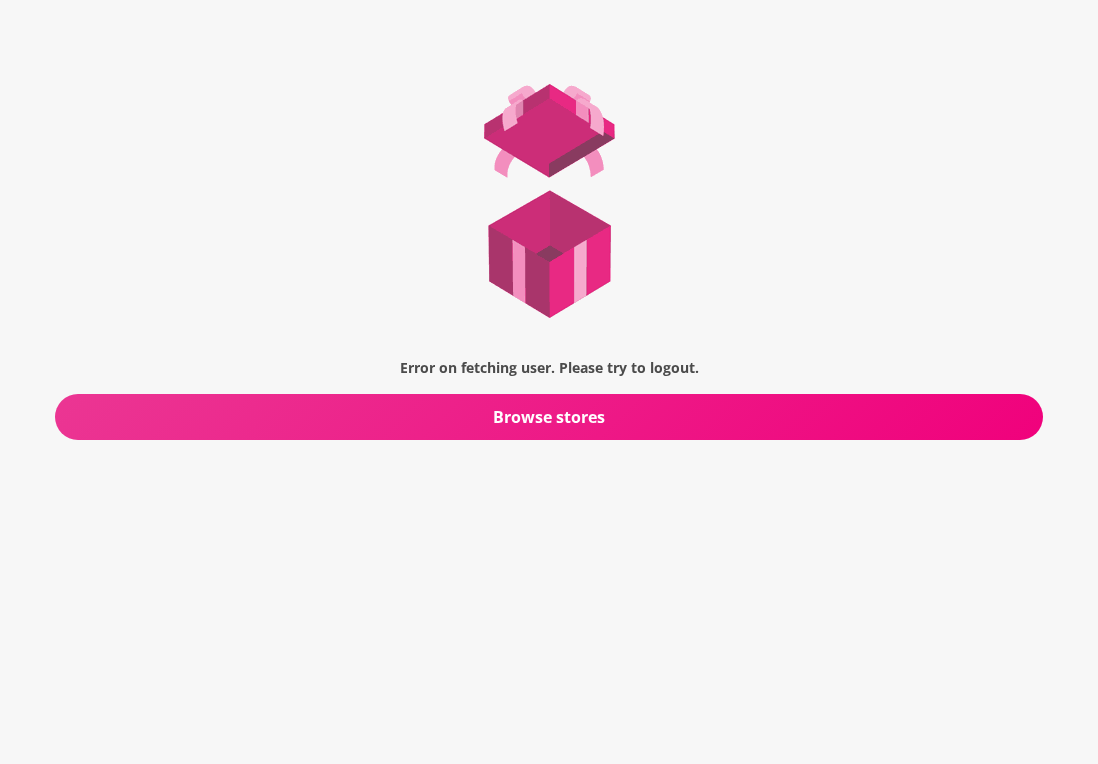 click on "Browse stores" at bounding box center (549, 417) 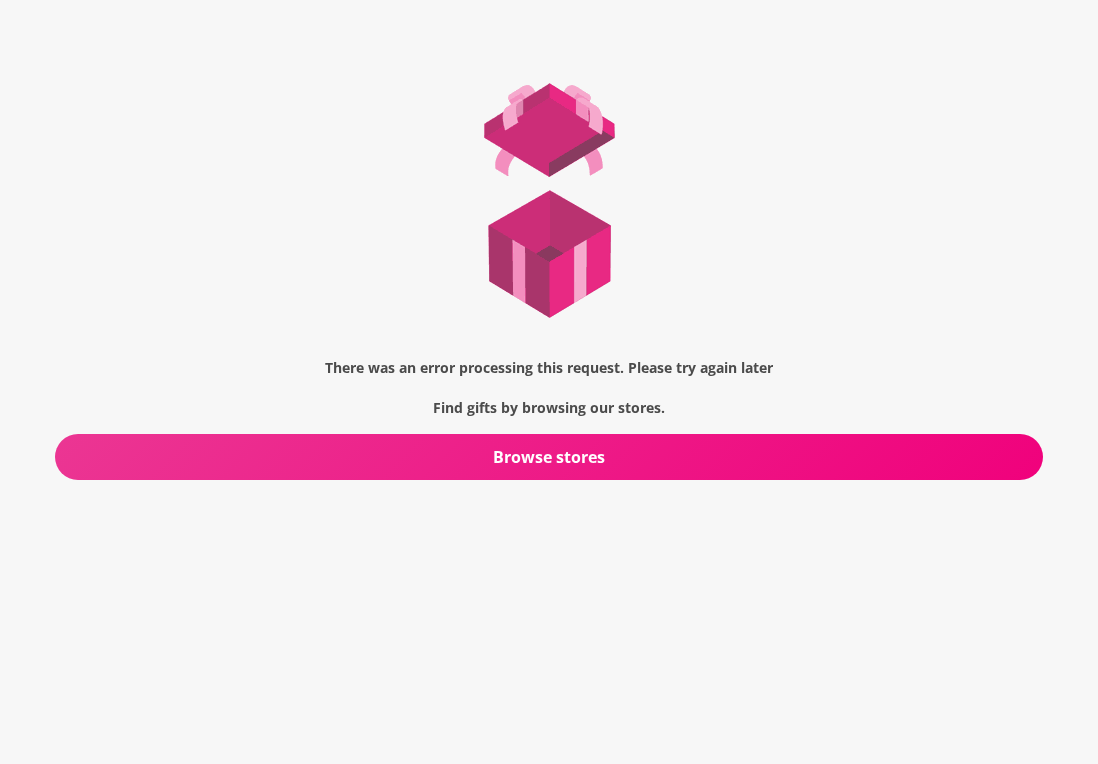 click on "There was an error processing this request. Please try again later   Find gifts by browsing our stores. Browse stores" at bounding box center (549, 268) 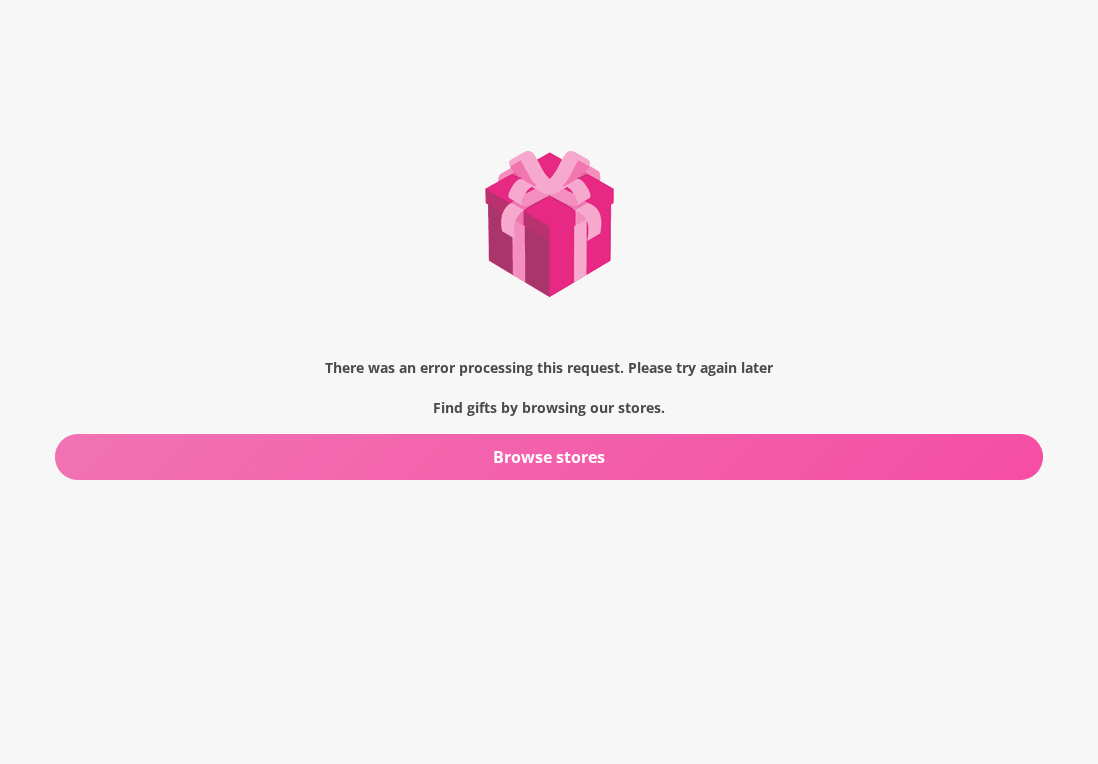 click on "Browse stores" at bounding box center [549, 457] 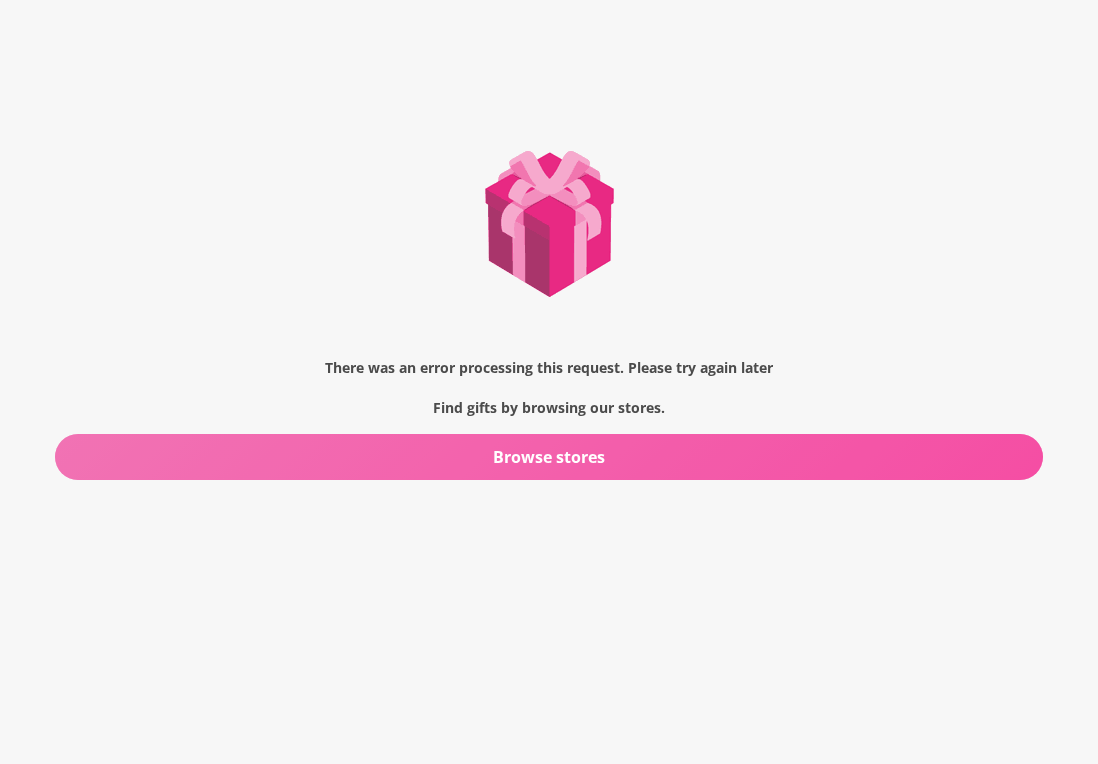 click on "Browse stores" at bounding box center [549, 457] 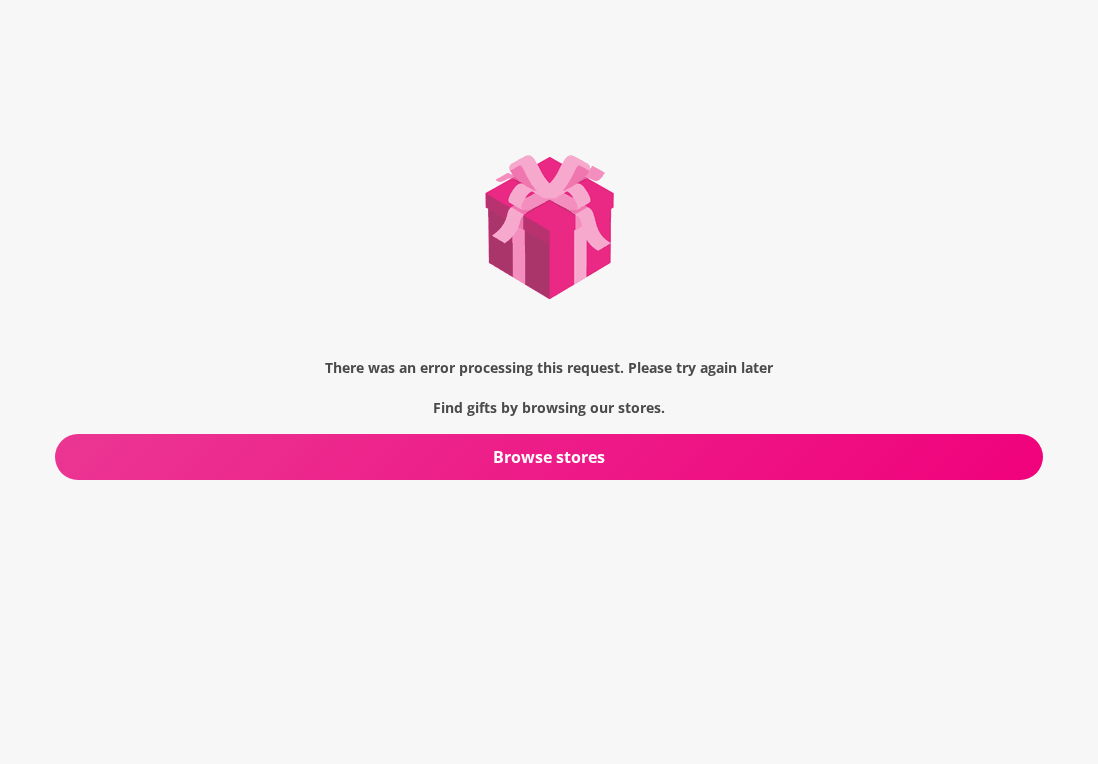 click on "Browse stores" at bounding box center (549, 457) 